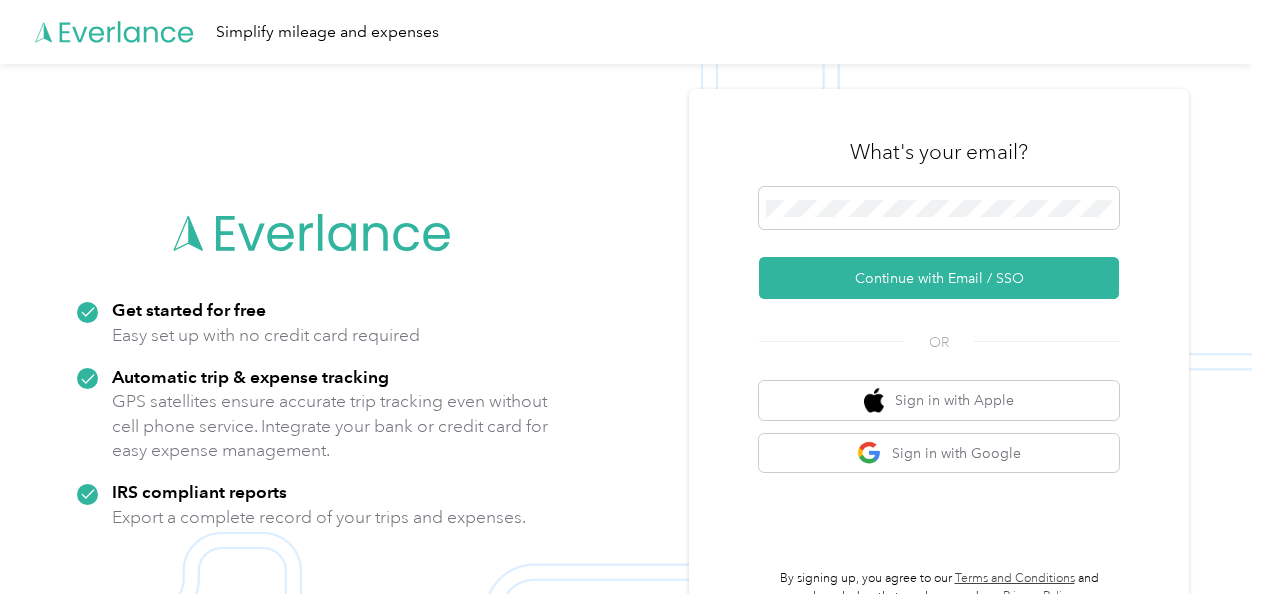 scroll, scrollTop: 0, scrollLeft: 0, axis: both 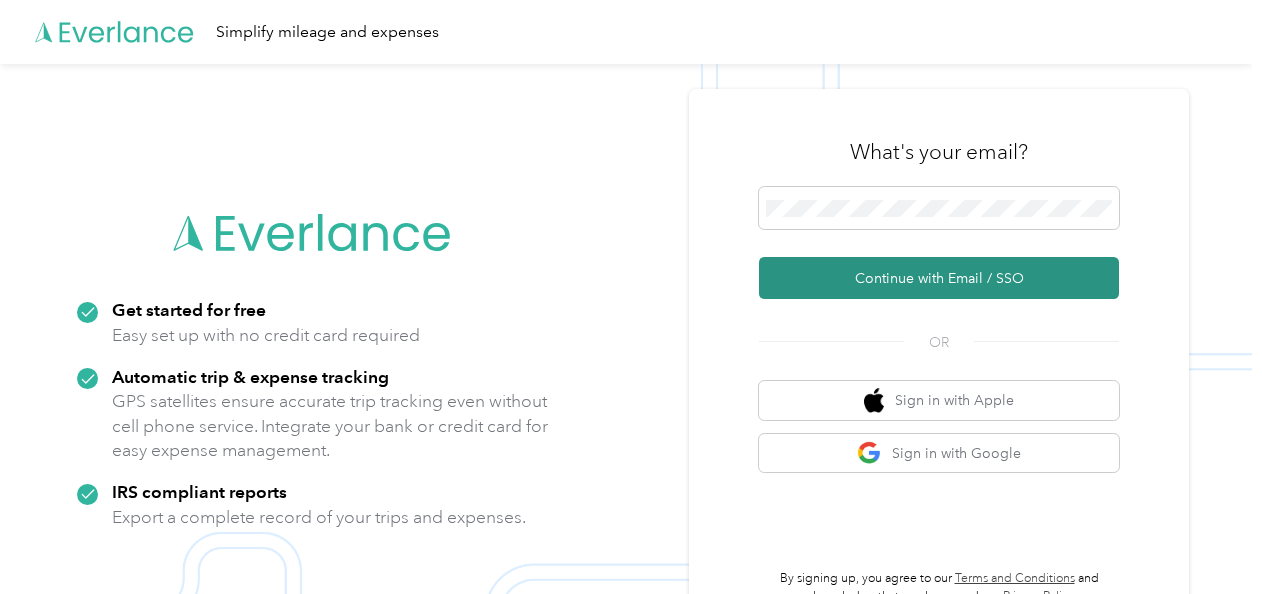 click on "Continue with Email / SSO" at bounding box center [939, 278] 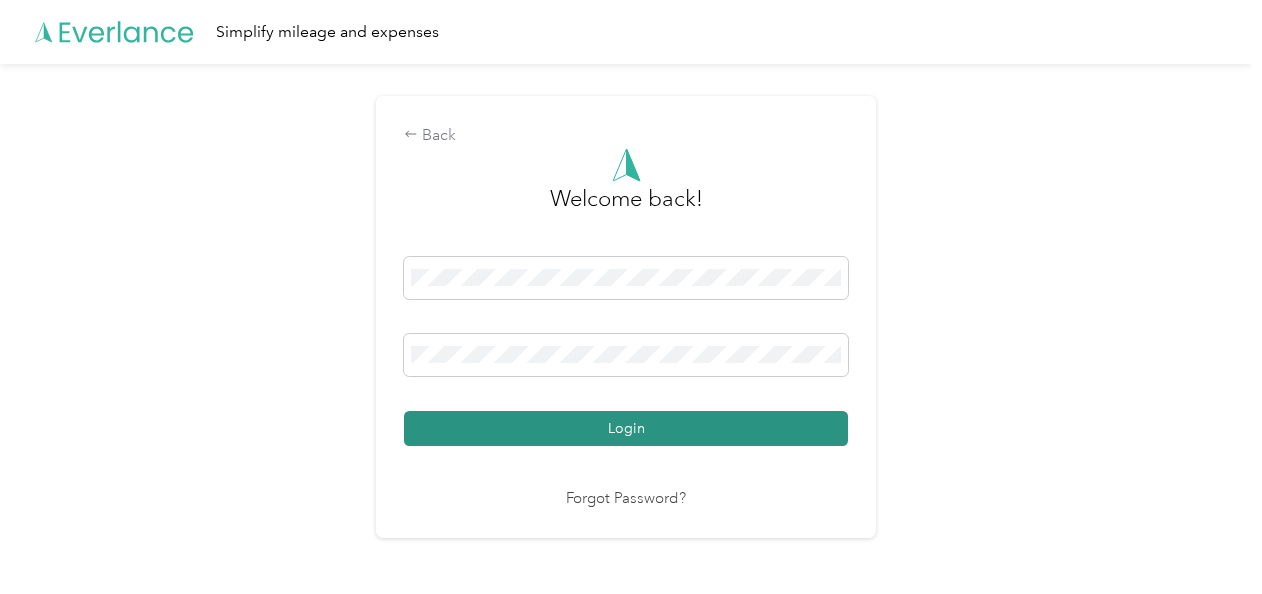 click on "Login" at bounding box center [626, 428] 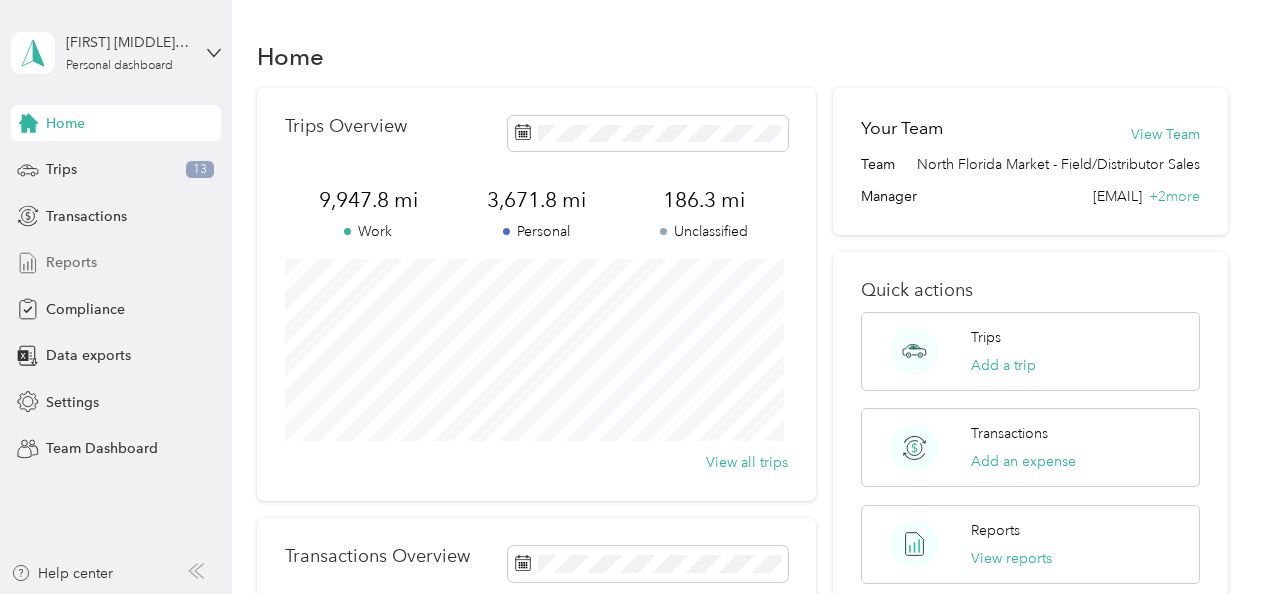 click on "Reports" at bounding box center [71, 262] 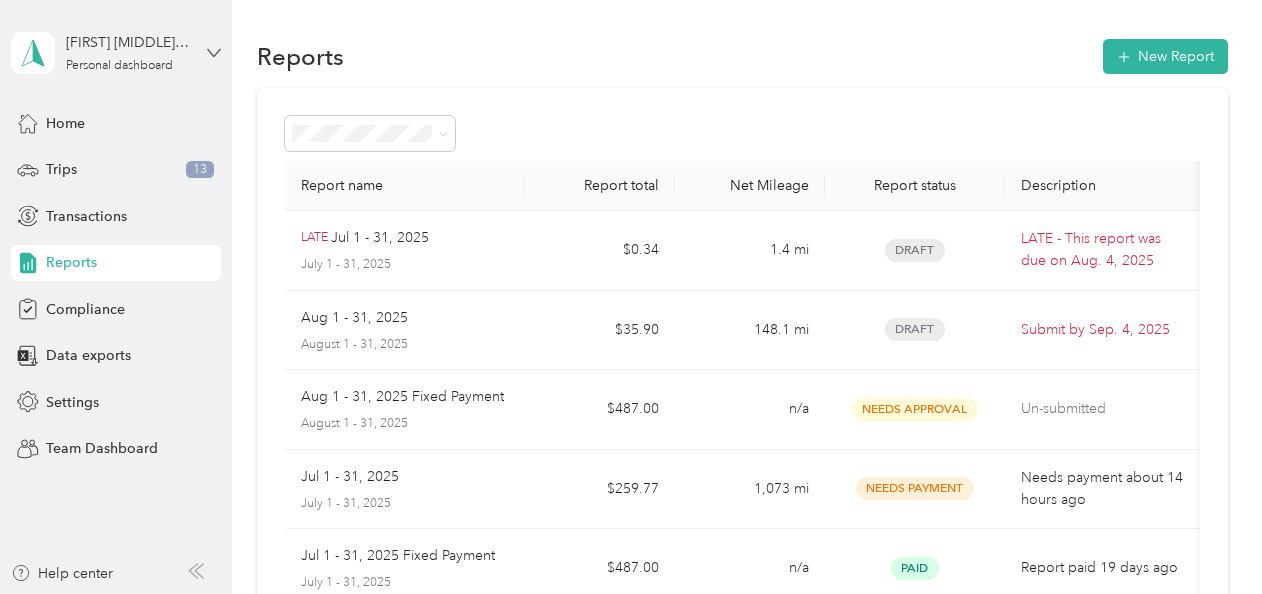 click 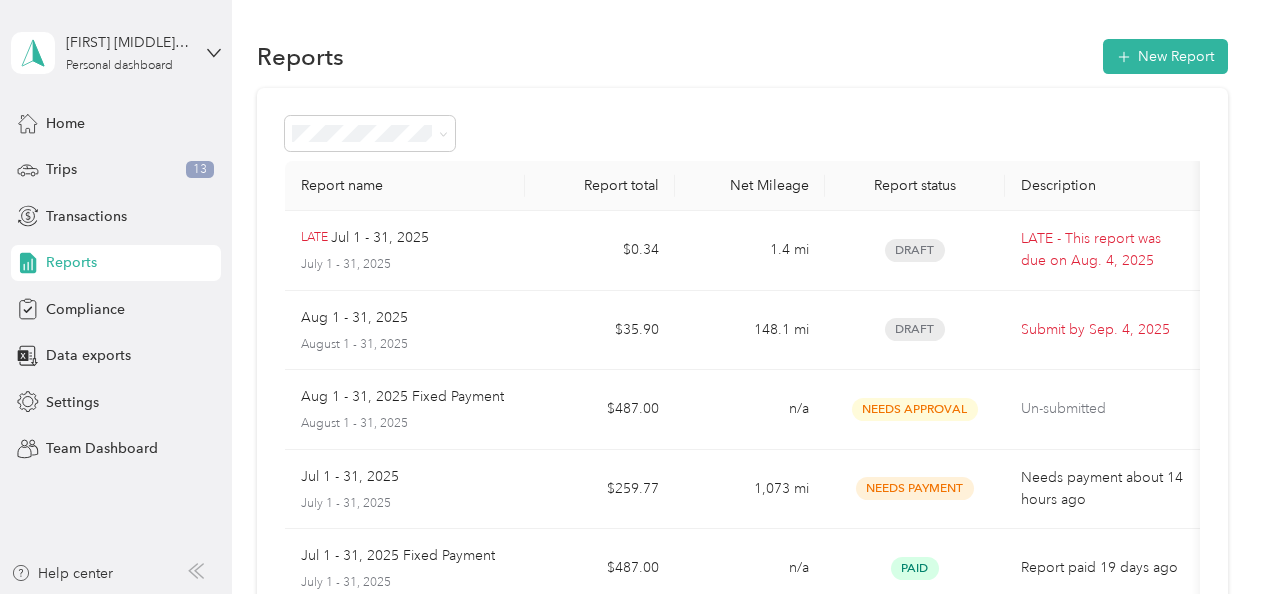 click on "Team dashboard" at bounding box center [82, 164] 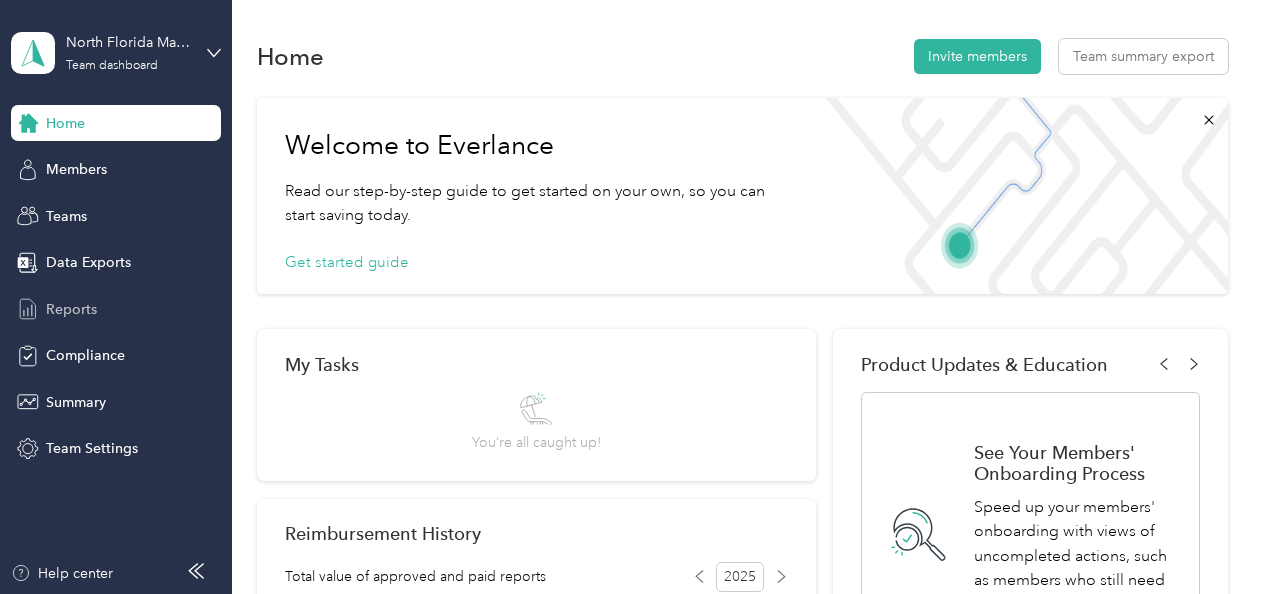 click on "Reports" at bounding box center [71, 309] 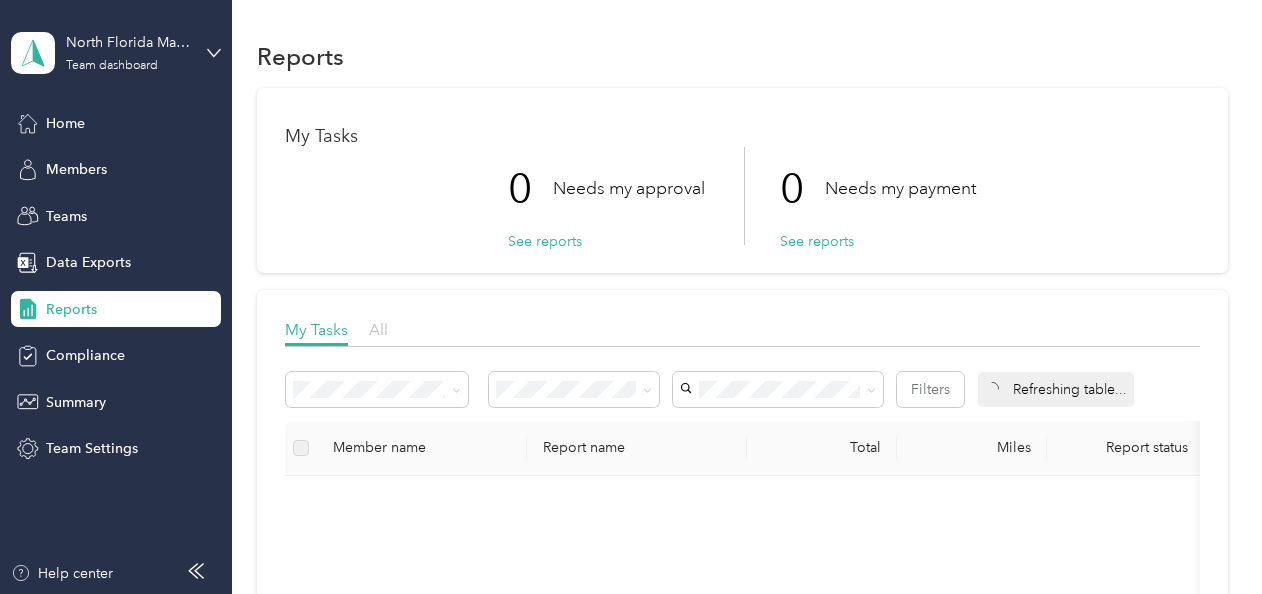 click on "All" at bounding box center [378, 329] 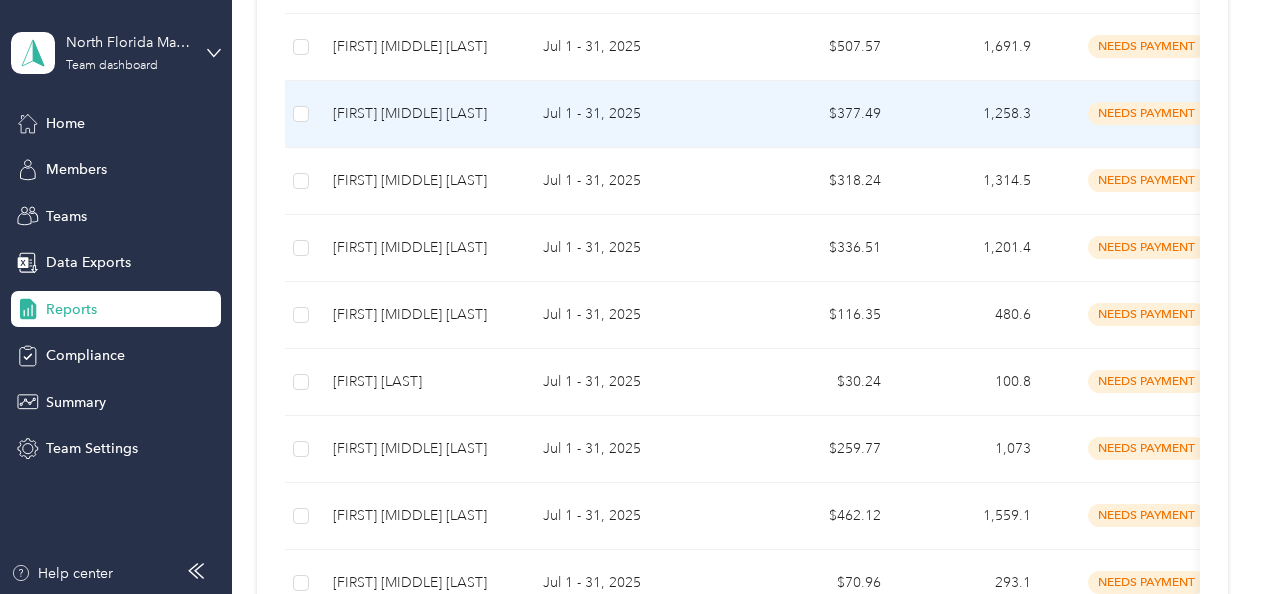 scroll, scrollTop: 1300, scrollLeft: 0, axis: vertical 